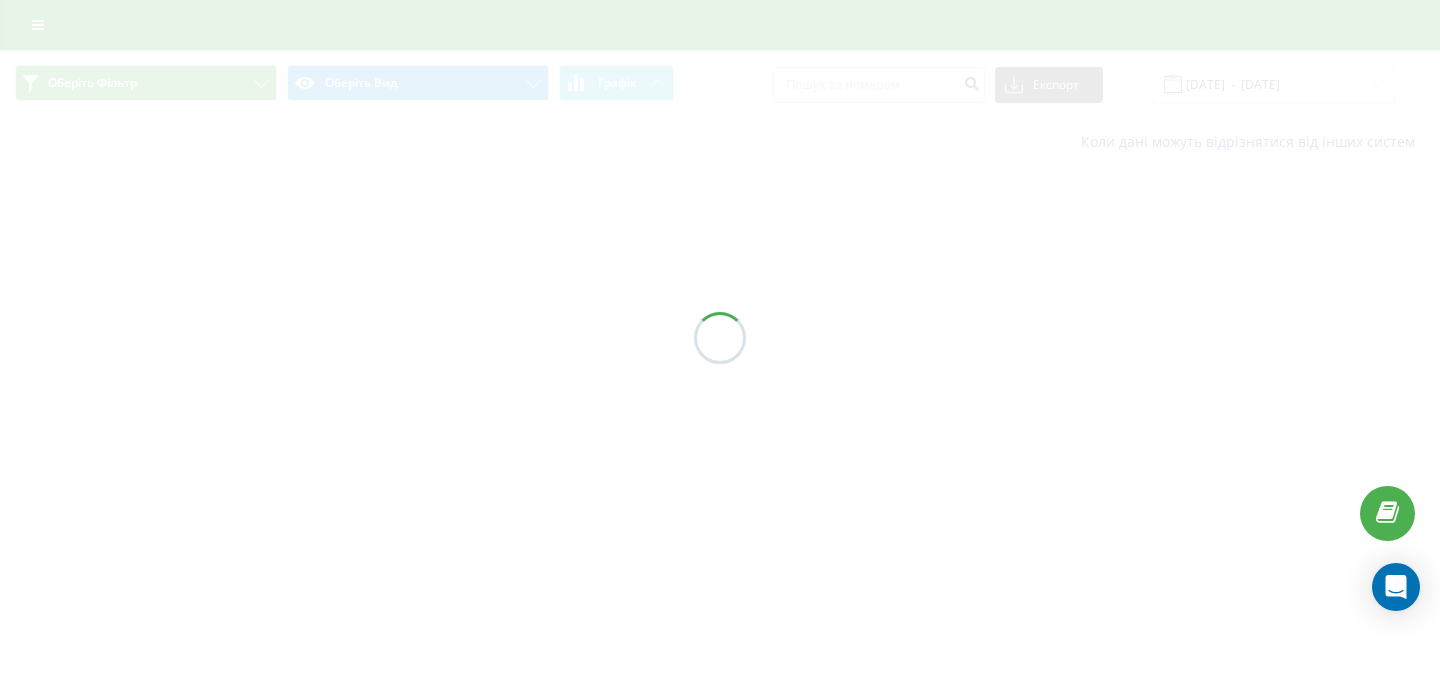 scroll, scrollTop: 0, scrollLeft: 0, axis: both 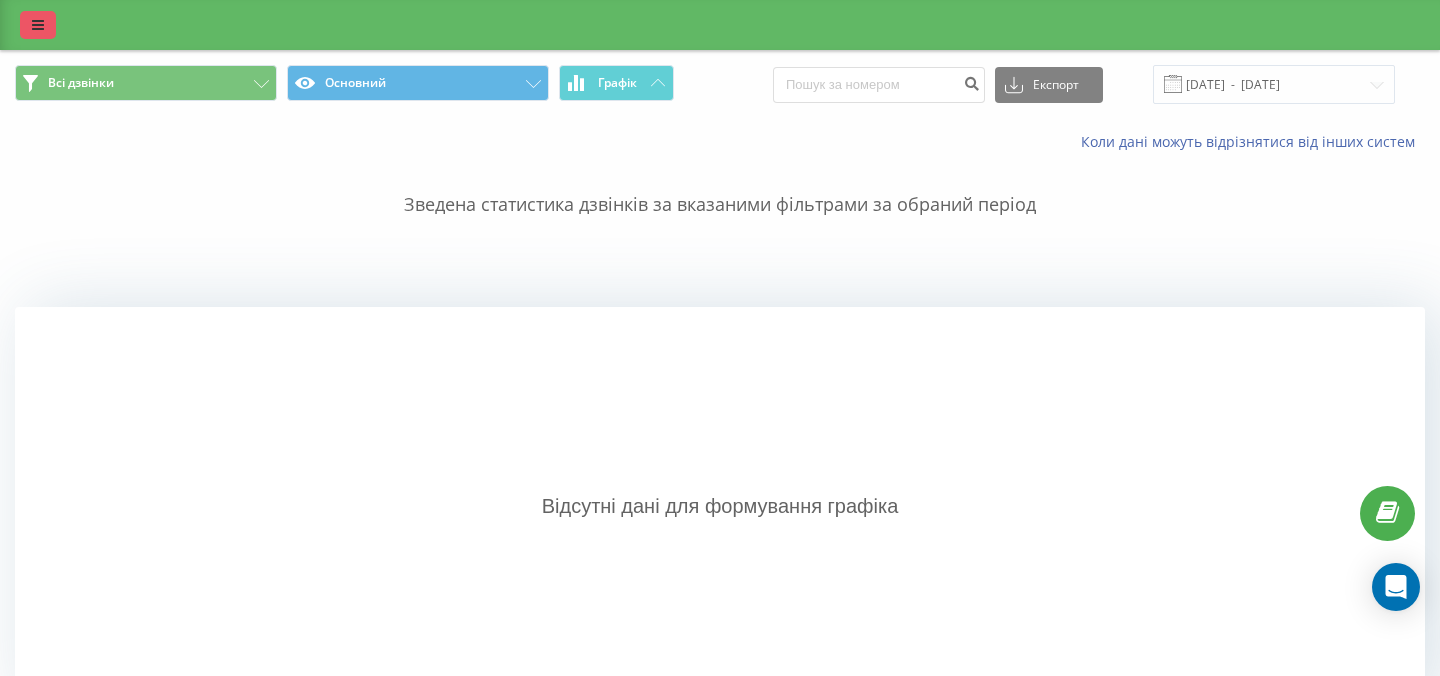 click at bounding box center [38, 25] 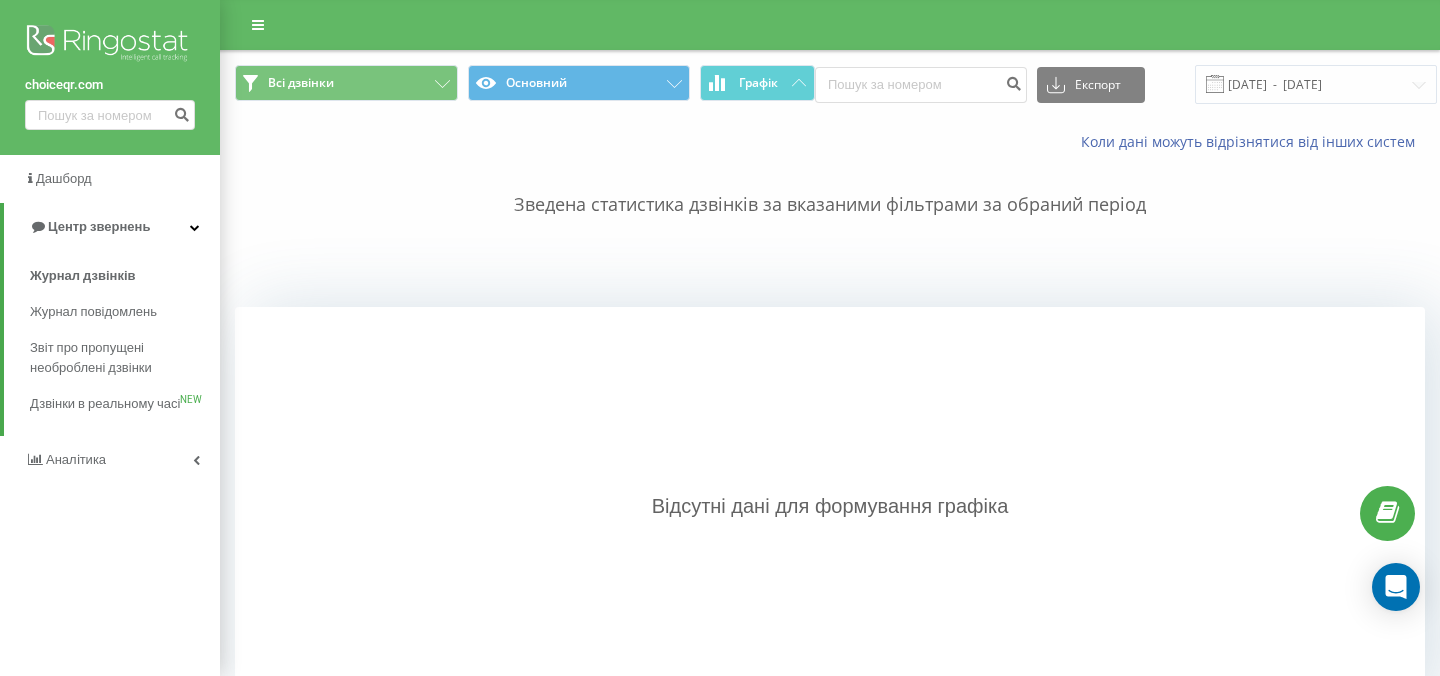 click at bounding box center (110, 45) 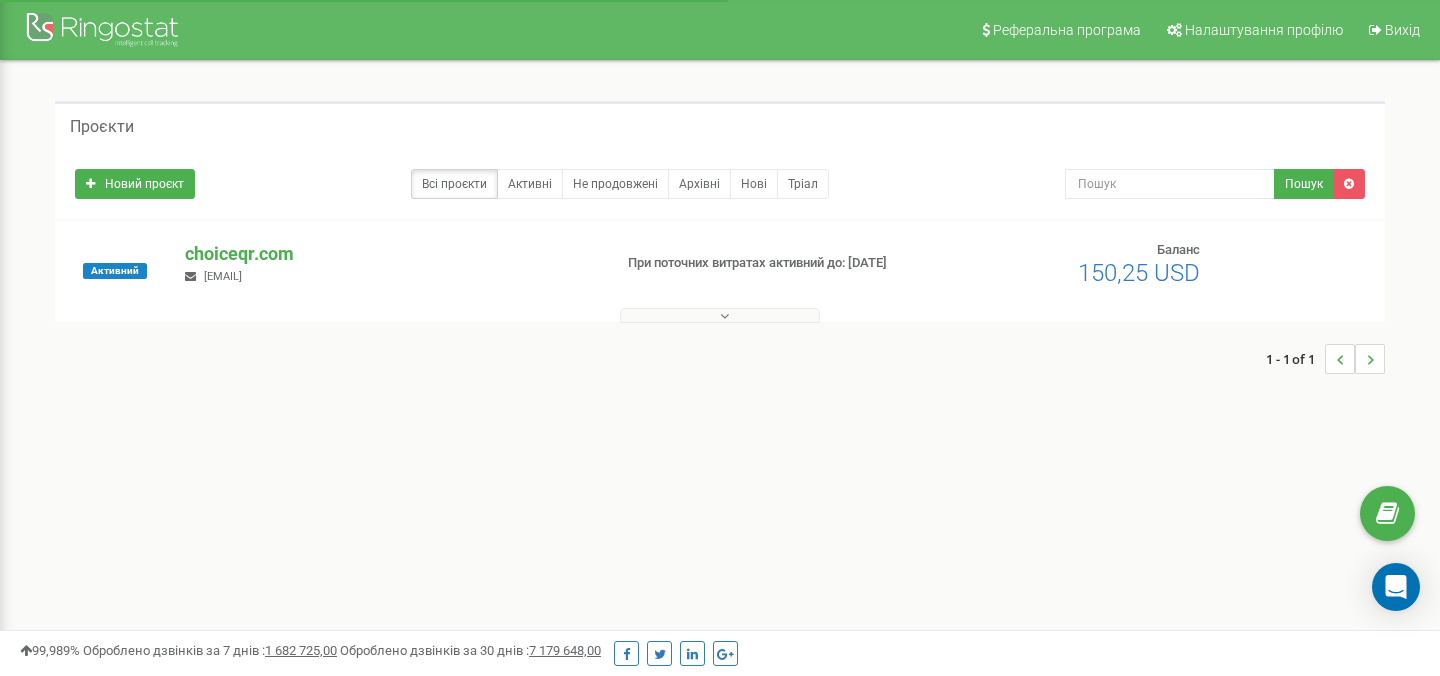 scroll, scrollTop: 0, scrollLeft: 0, axis: both 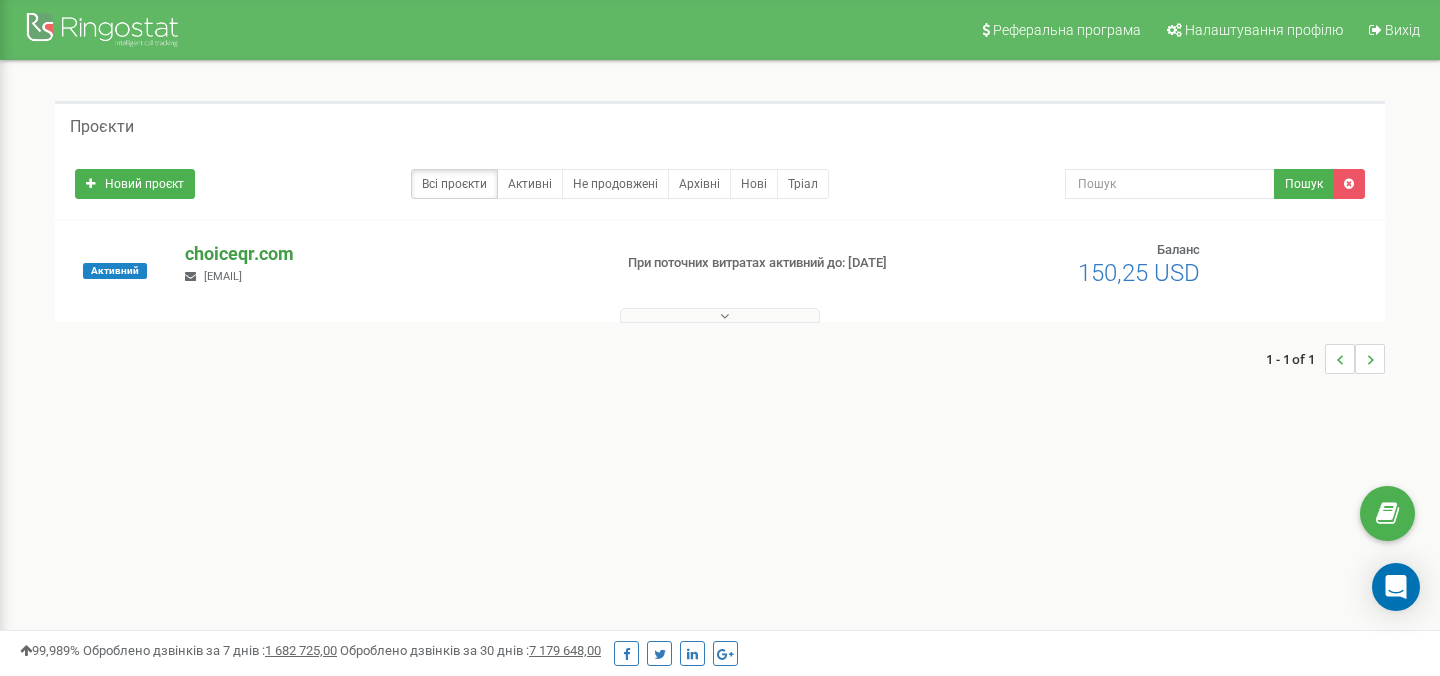 click on "choiceqr.com" at bounding box center (390, 254) 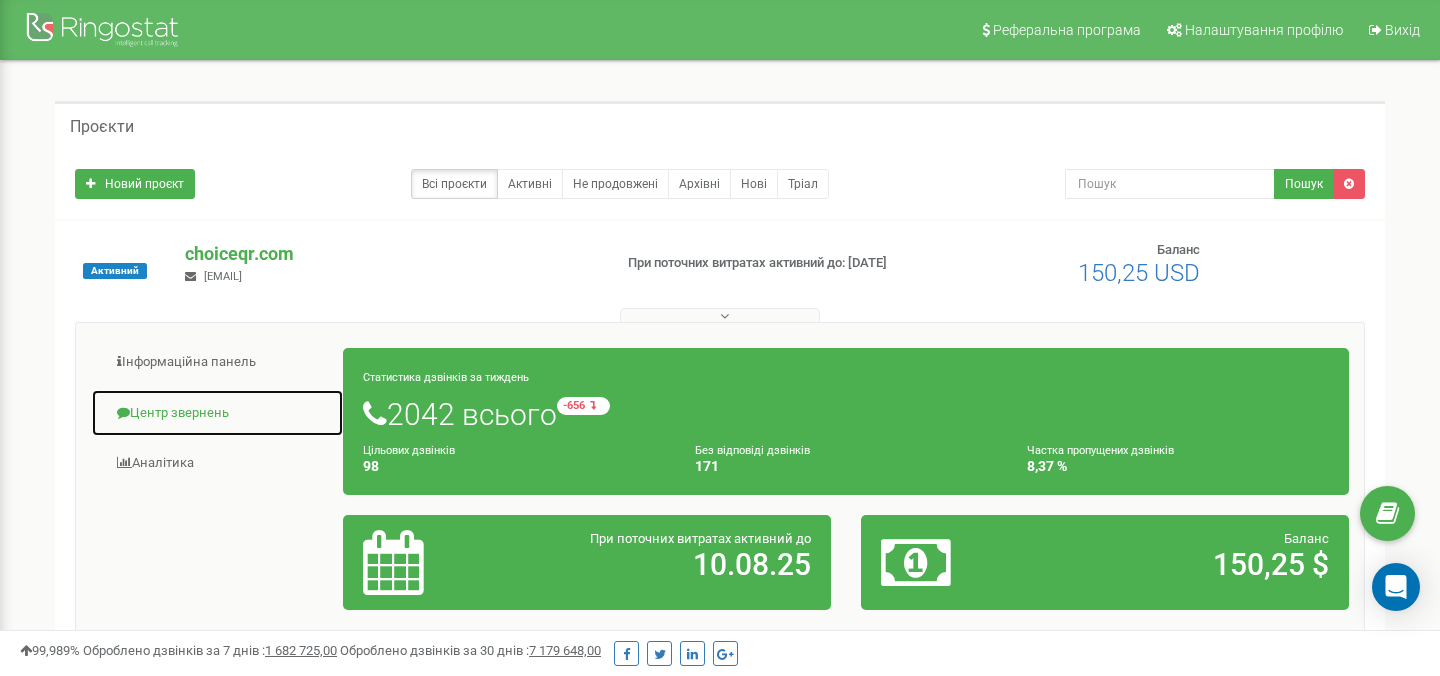 click on "Центр звернень" at bounding box center [217, 413] 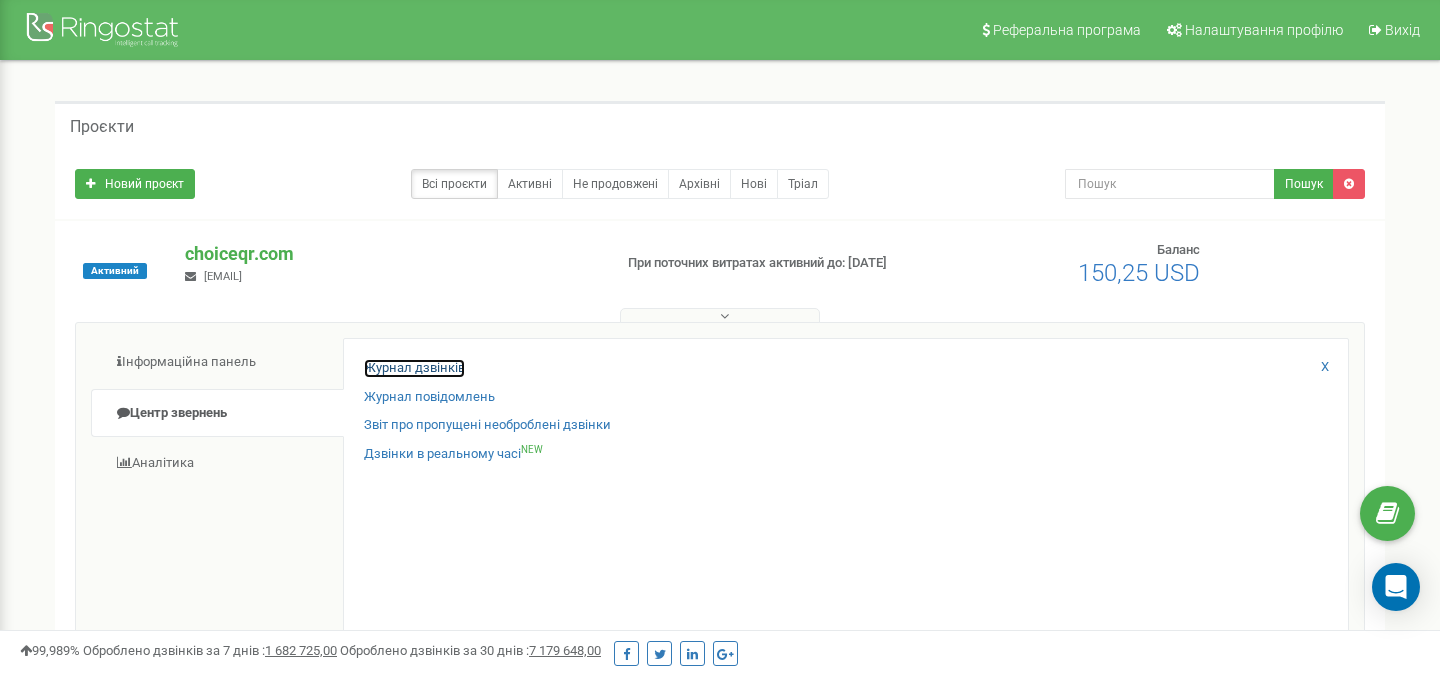 click on "Журнал дзвінків" at bounding box center [414, 368] 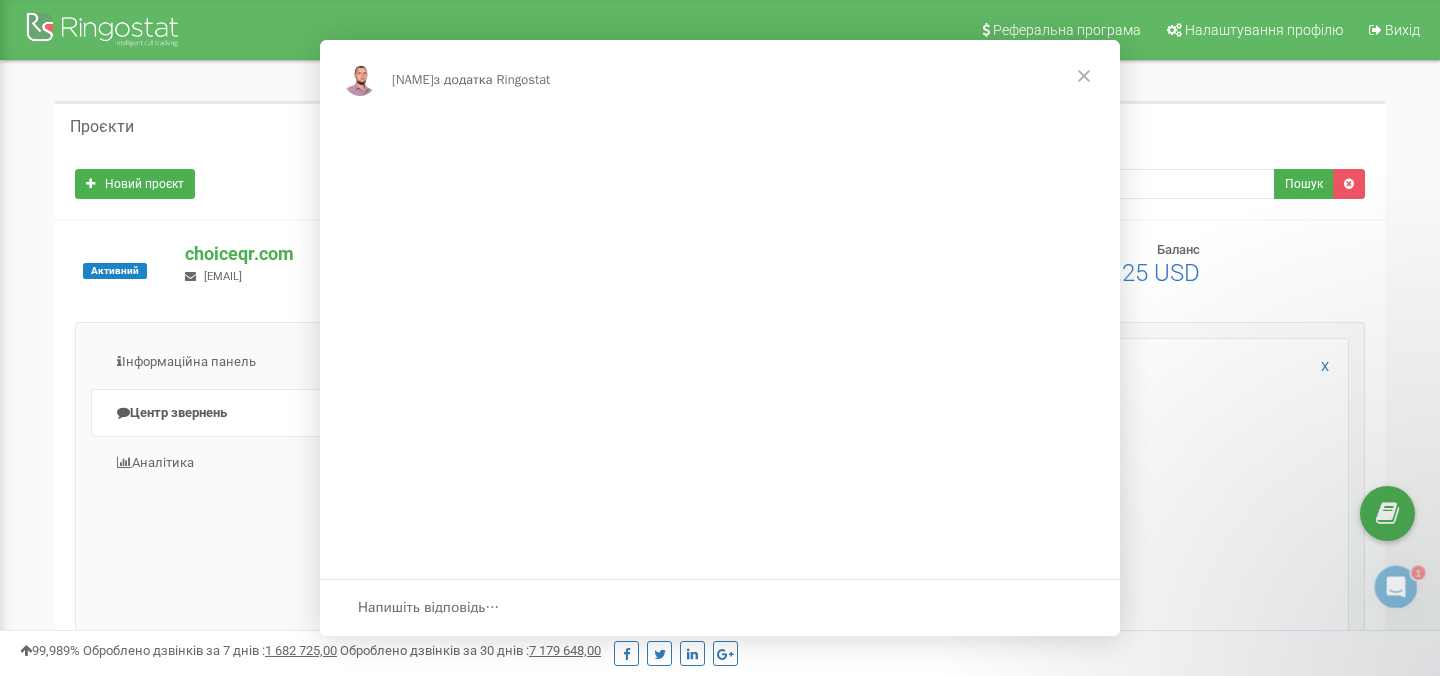 scroll, scrollTop: 0, scrollLeft: 0, axis: both 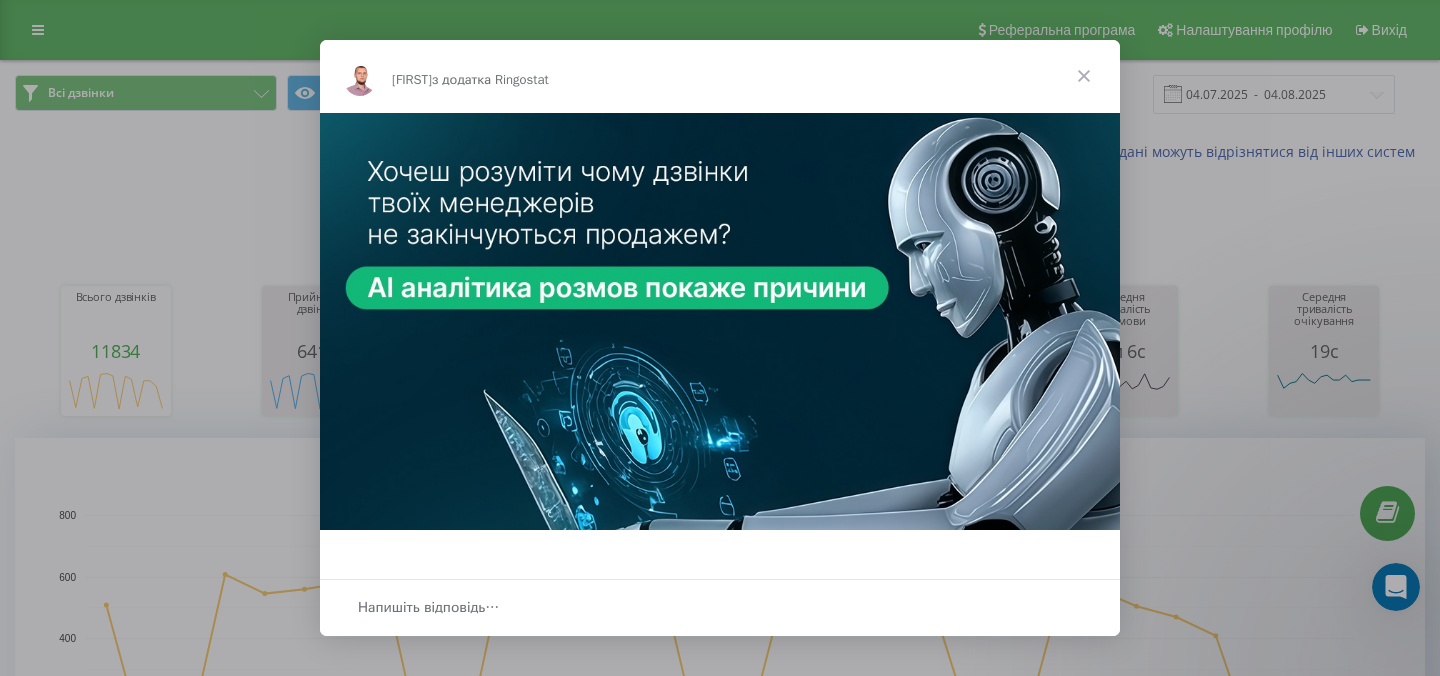 click at bounding box center (1084, 76) 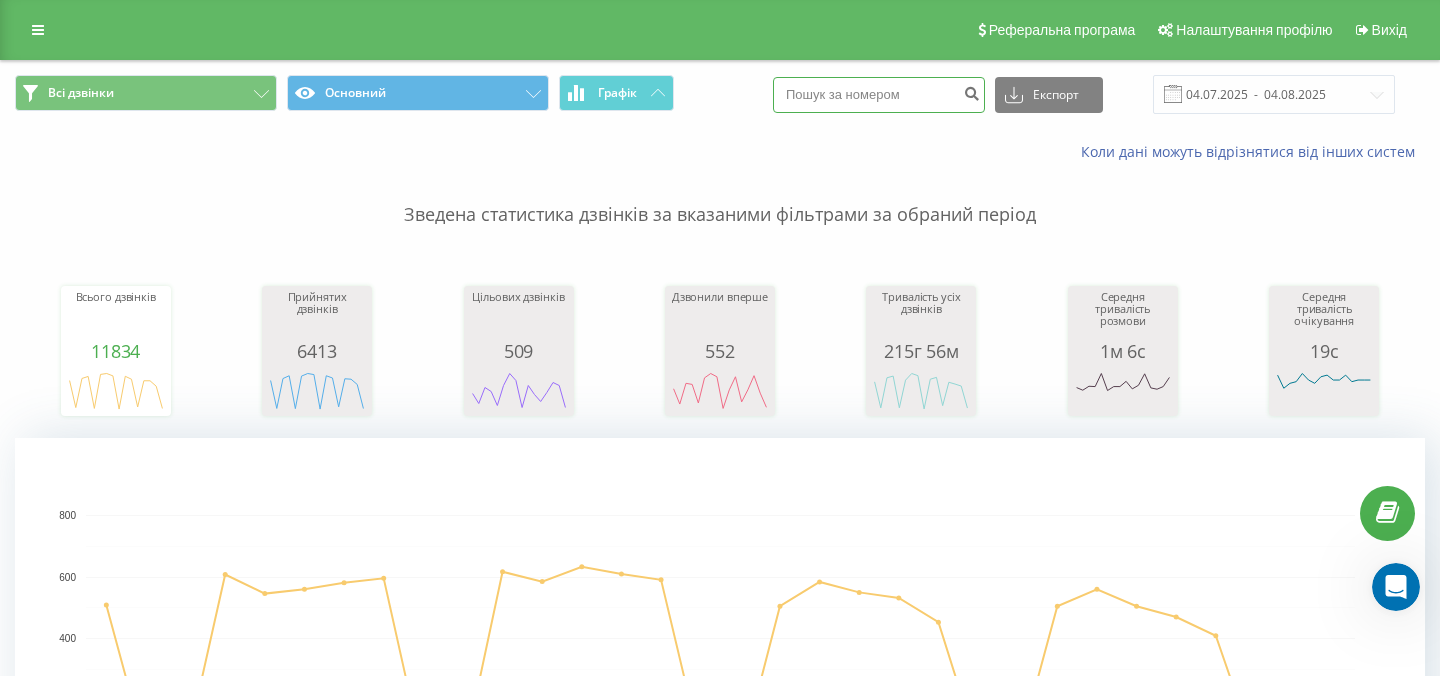 click at bounding box center [879, 95] 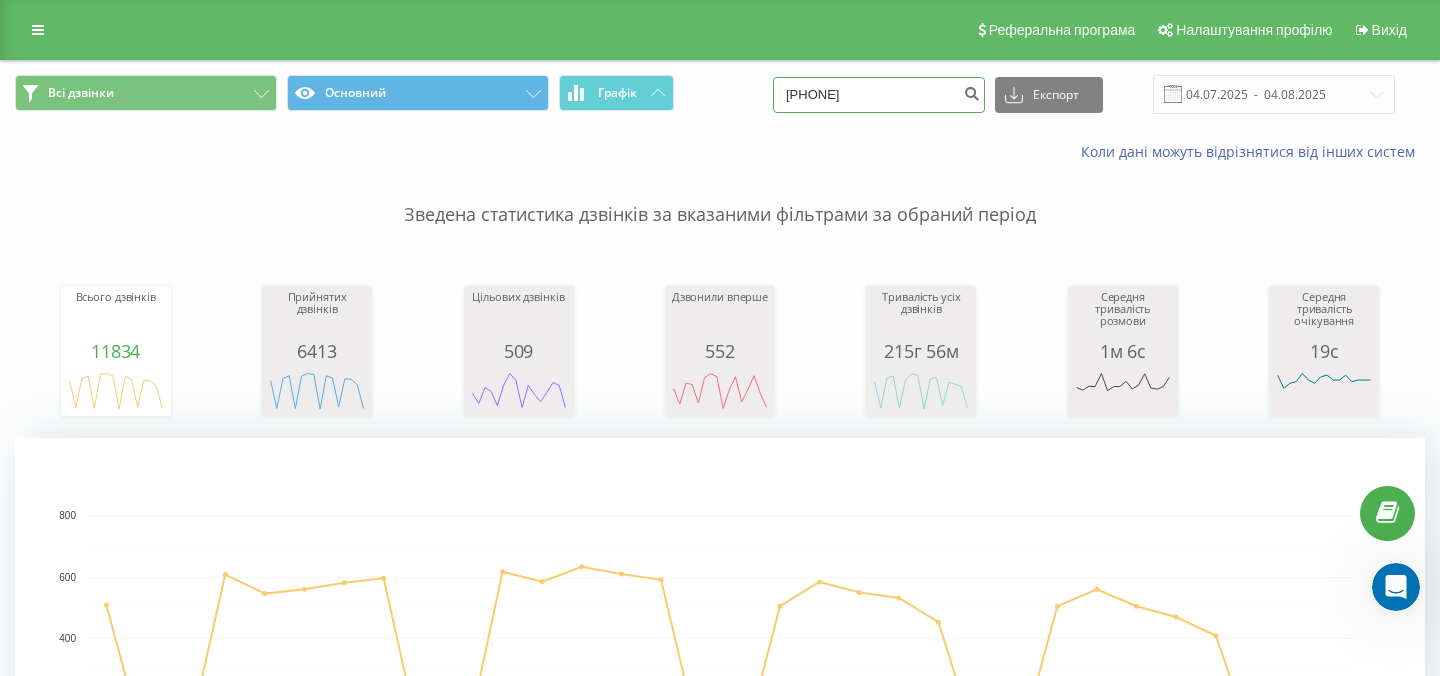 type on "[PHONE]" 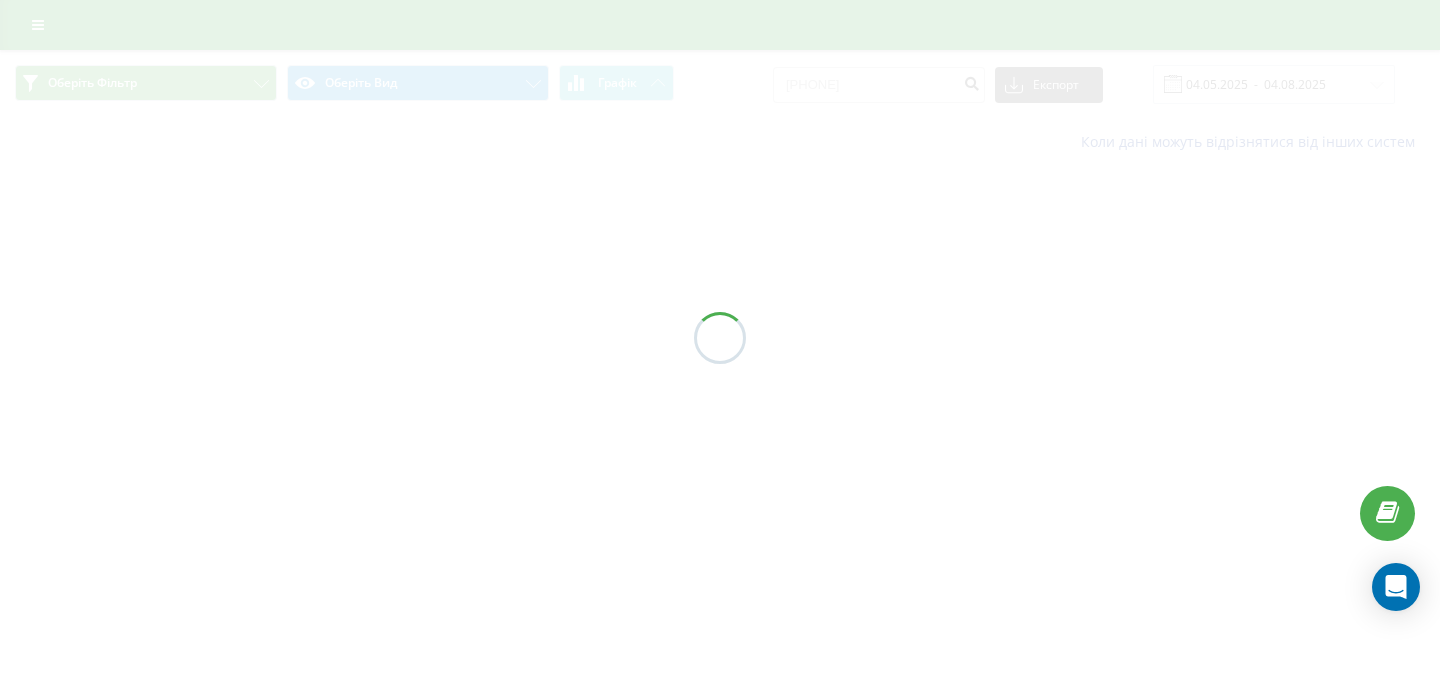 scroll, scrollTop: 0, scrollLeft: 0, axis: both 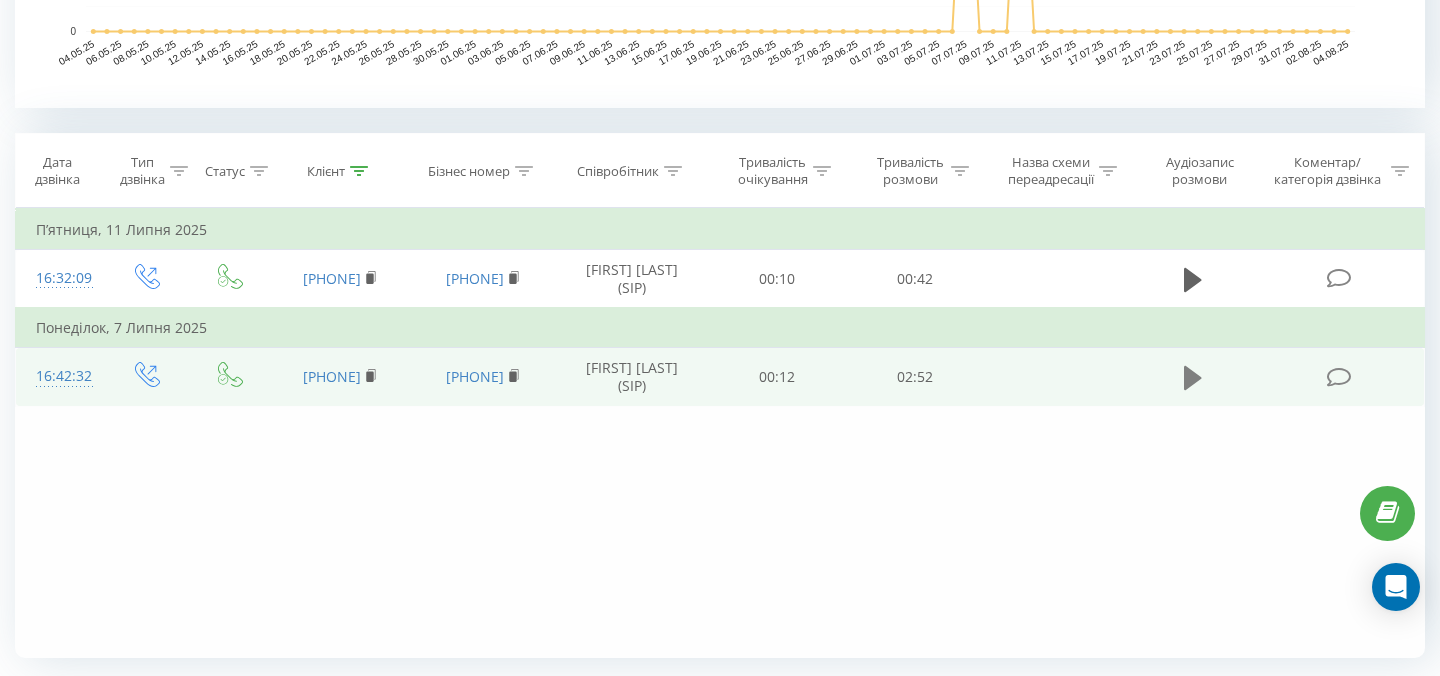 click 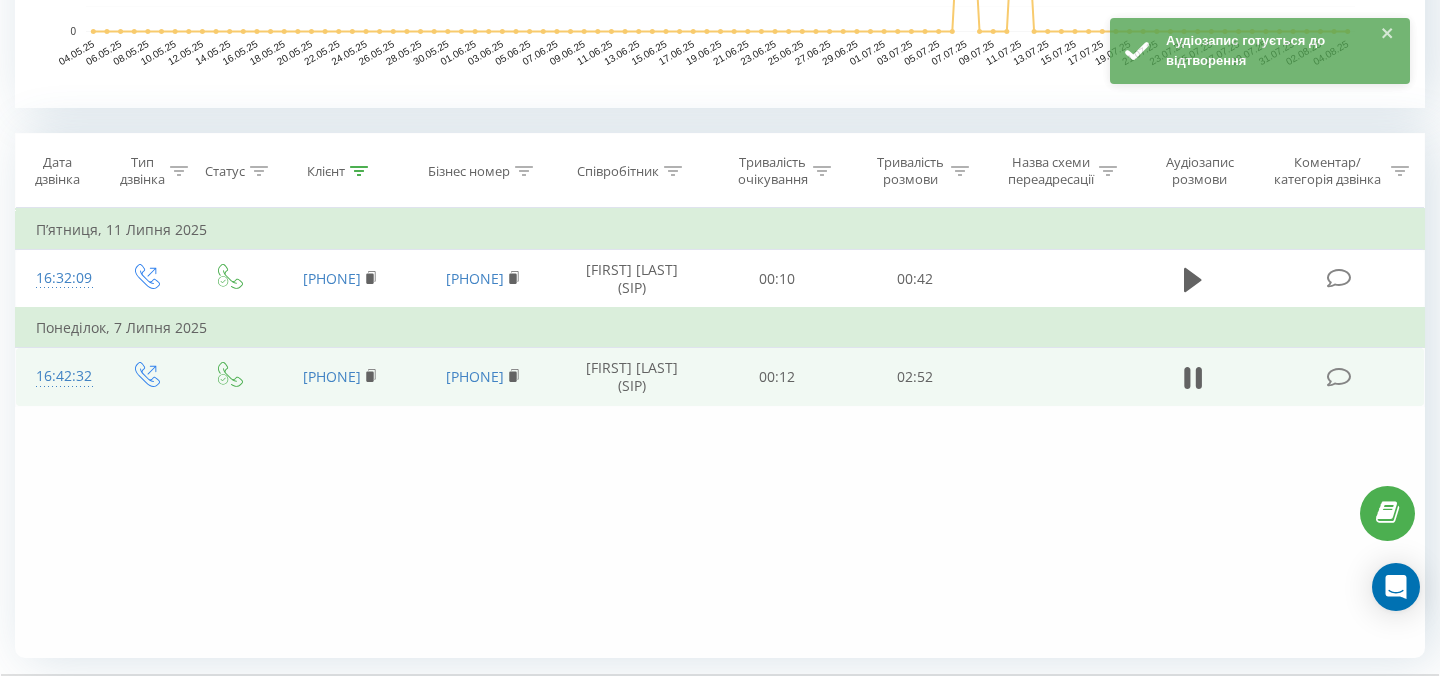 scroll, scrollTop: 864, scrollLeft: 0, axis: vertical 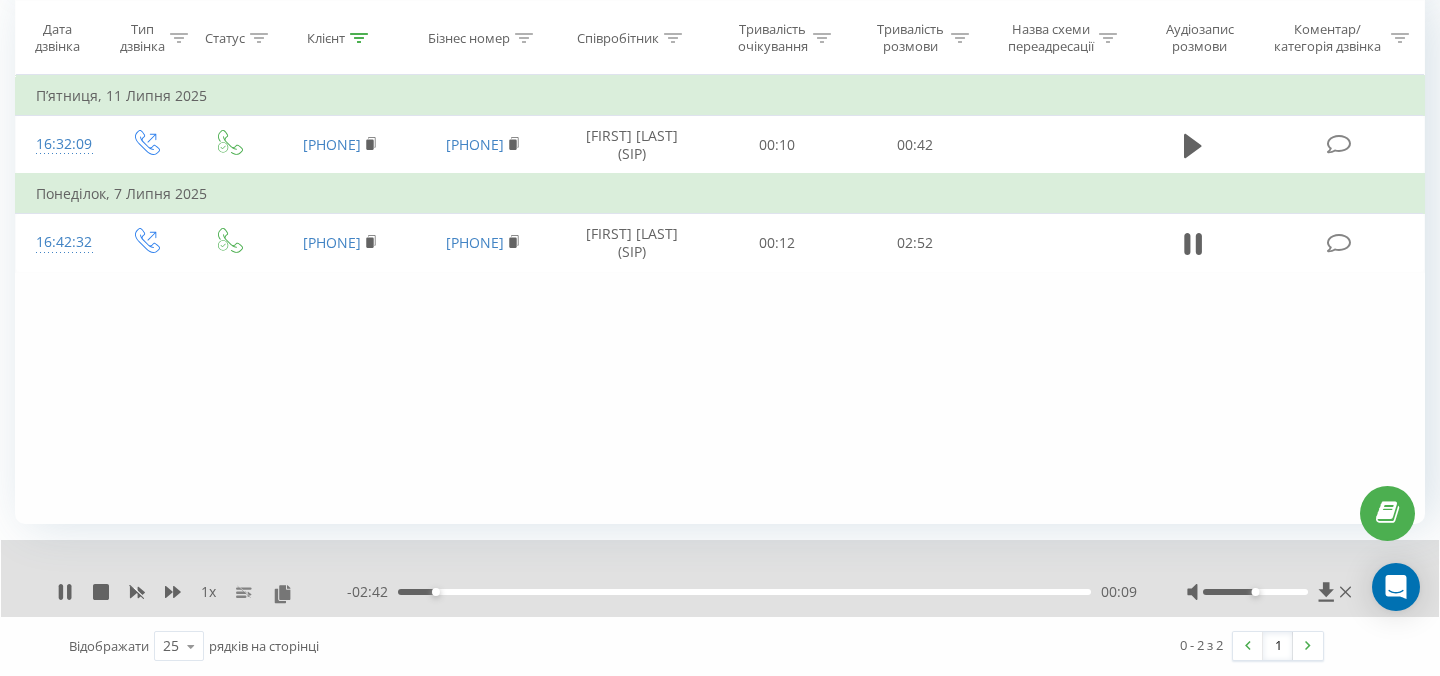 click on "00:09" at bounding box center (744, 592) 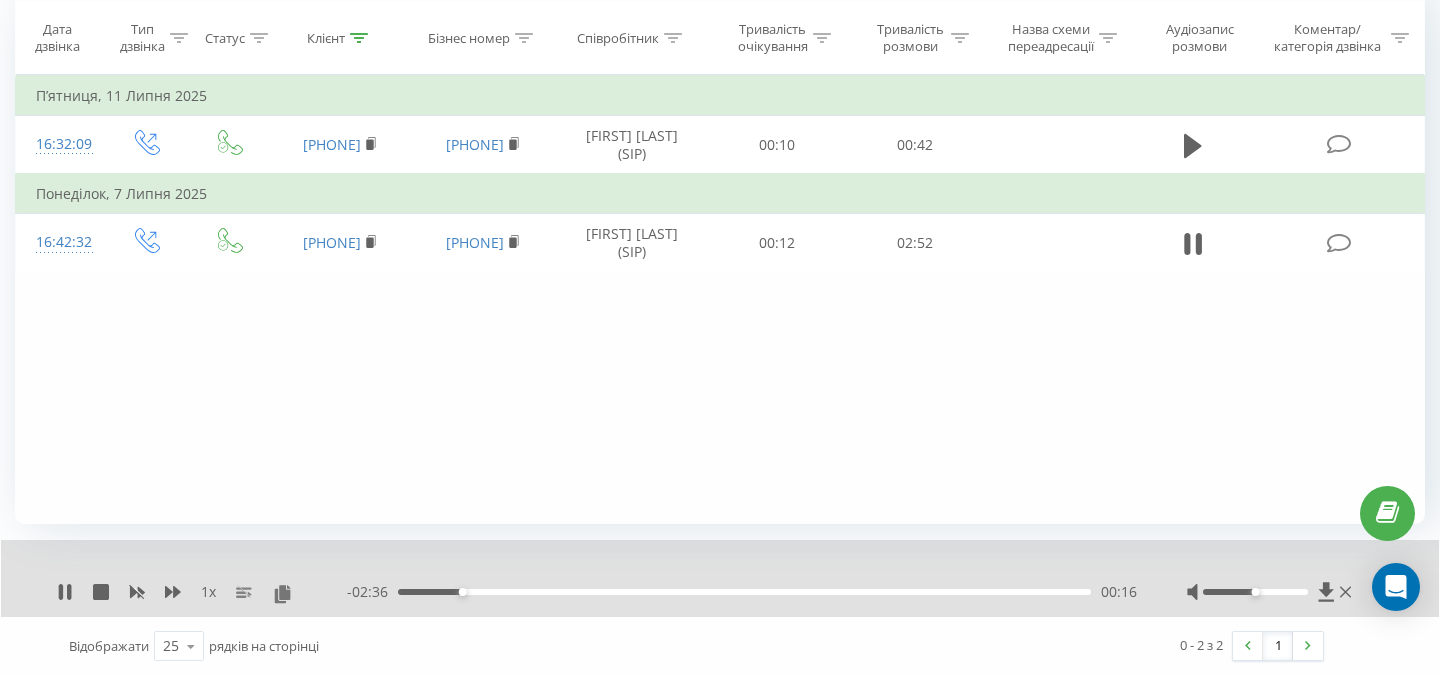 click on "- 02:36 00:16   00:16" at bounding box center (742, 592) 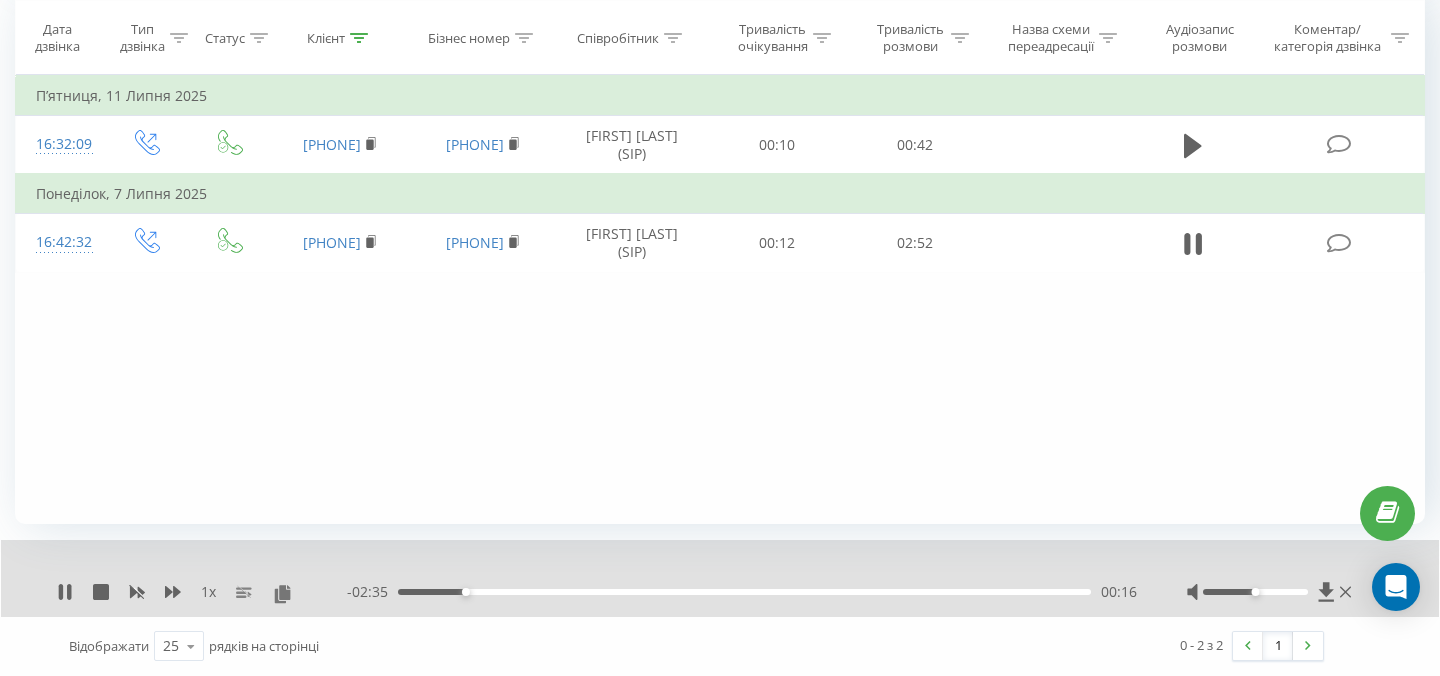 click on "00:16" at bounding box center (744, 592) 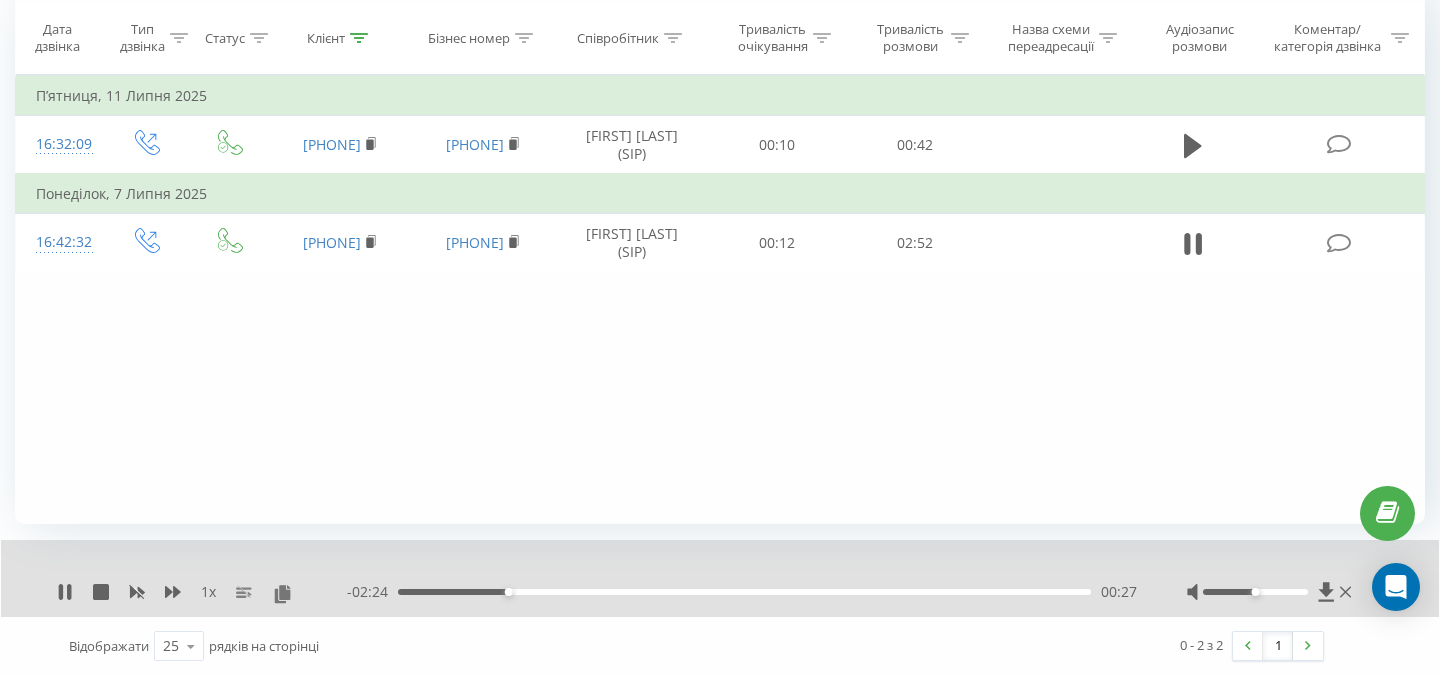 click on "00:27" at bounding box center (744, 592) 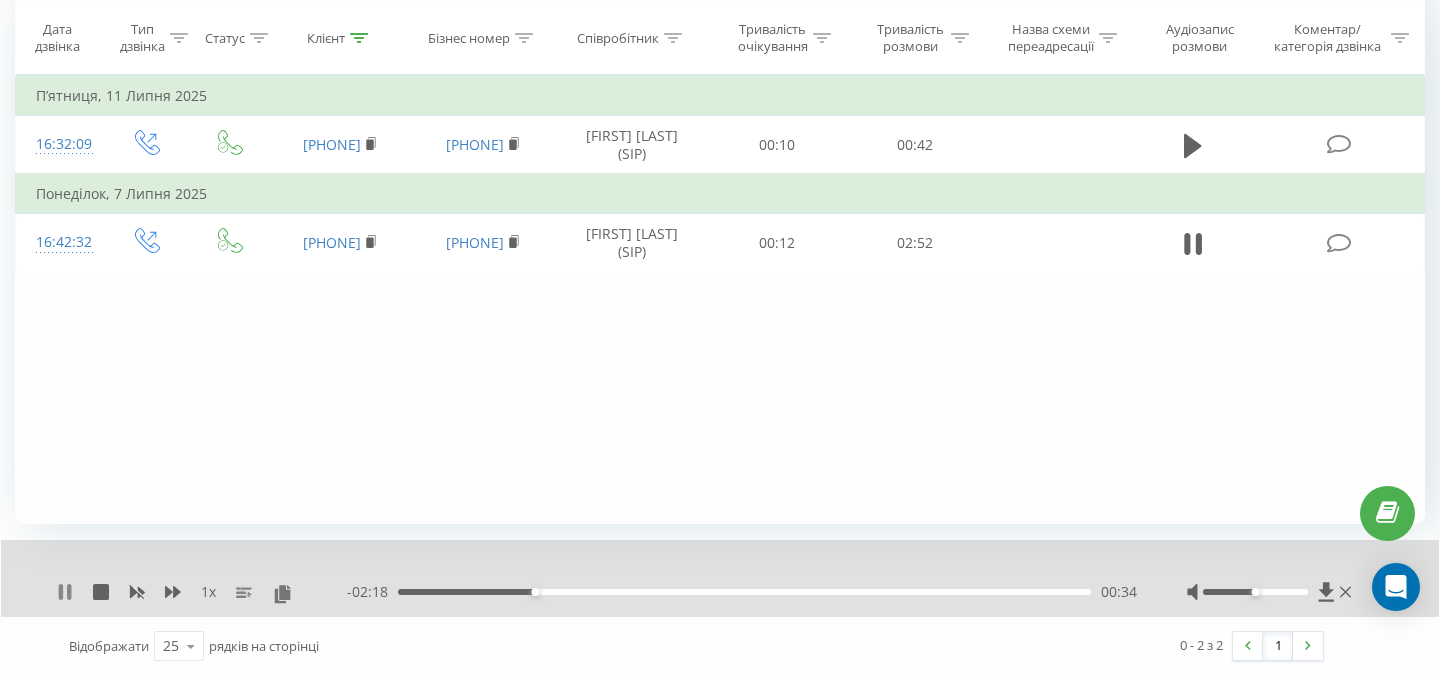 click 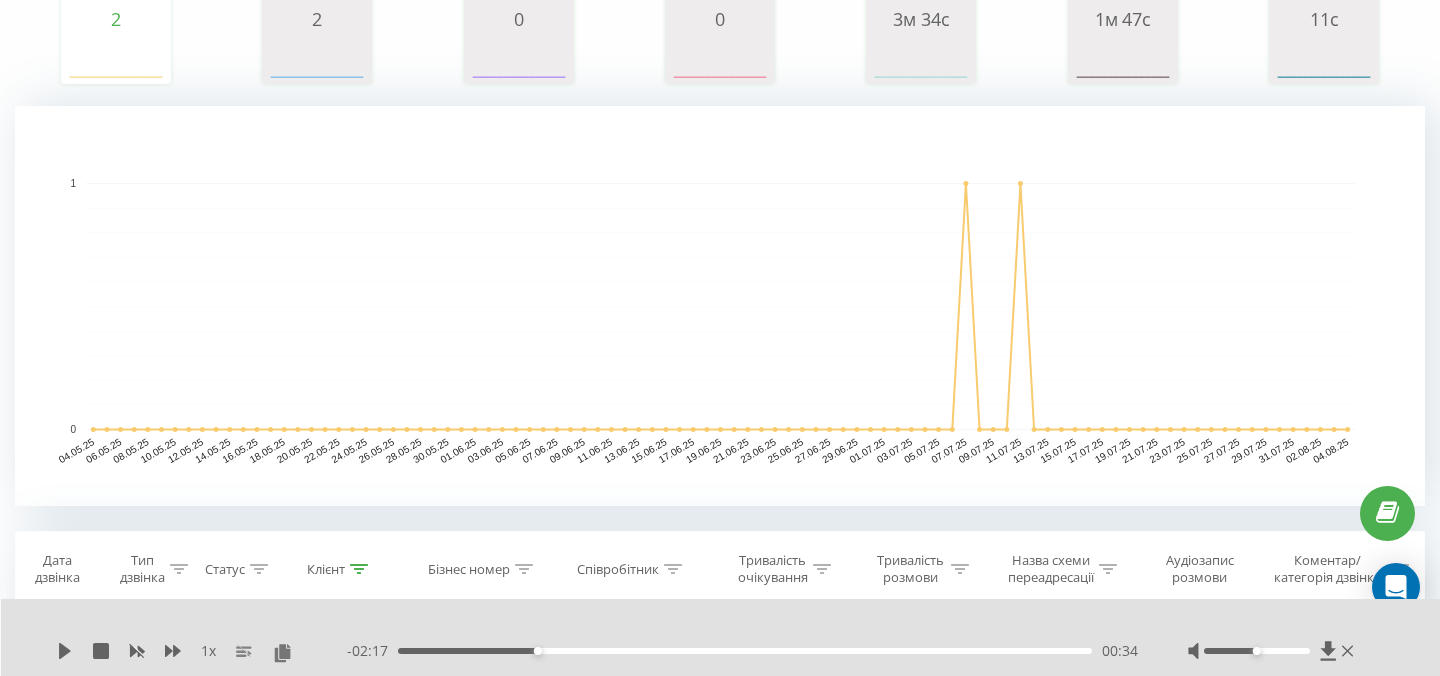 scroll, scrollTop: 0, scrollLeft: 0, axis: both 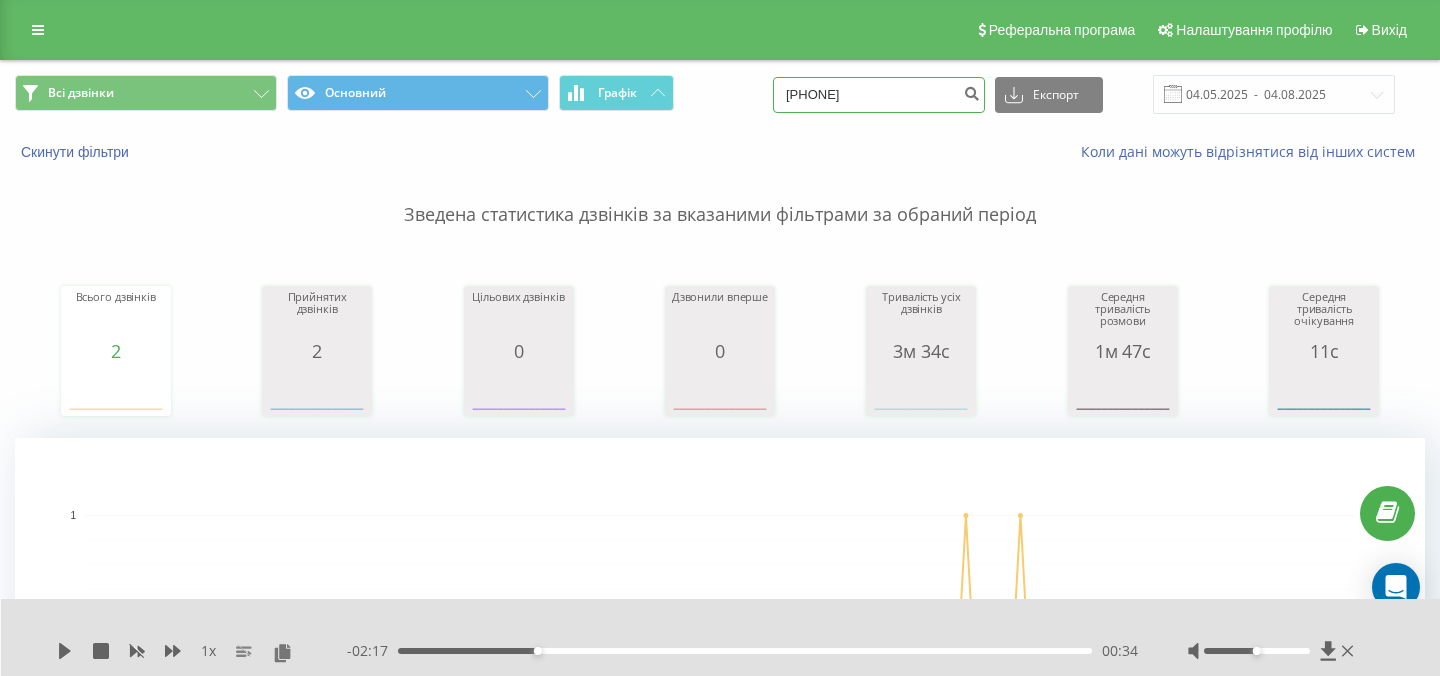 click on "380632788827" at bounding box center [879, 95] 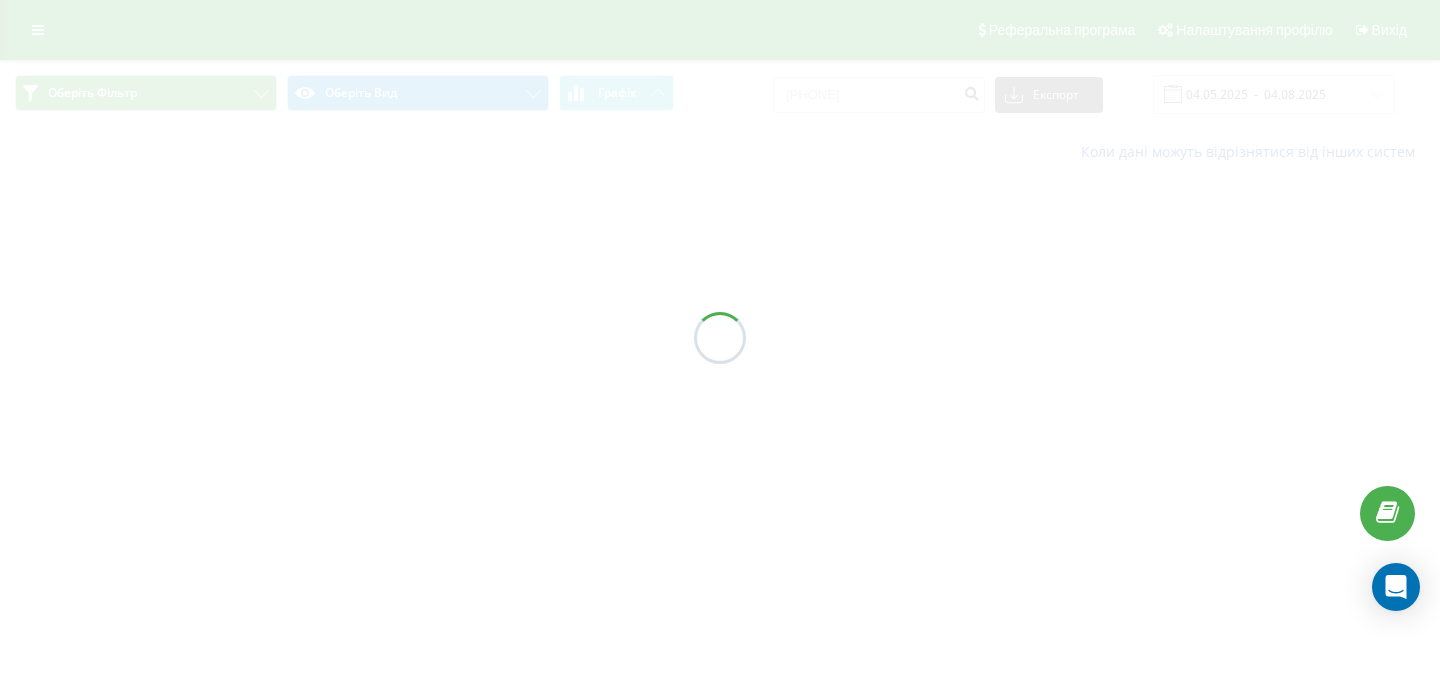 scroll, scrollTop: 0, scrollLeft: 0, axis: both 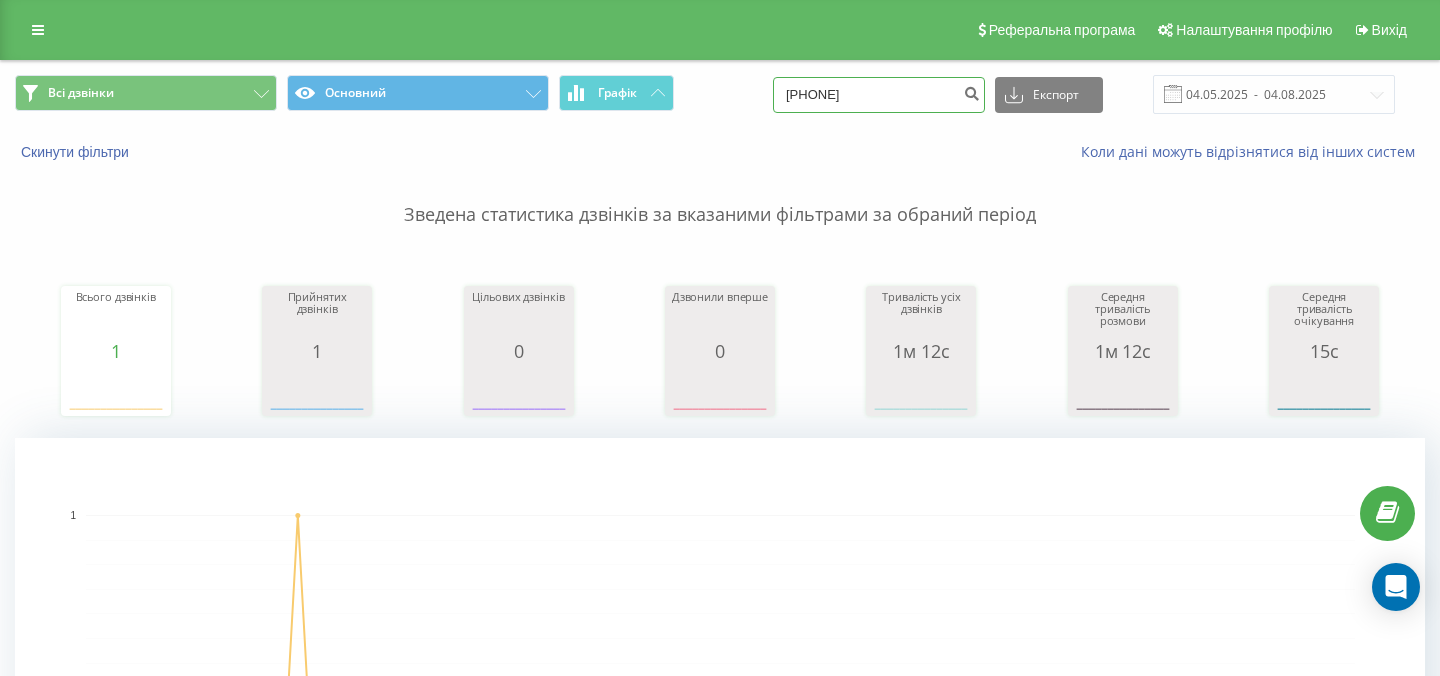 click on "[PHONE]" at bounding box center (879, 95) 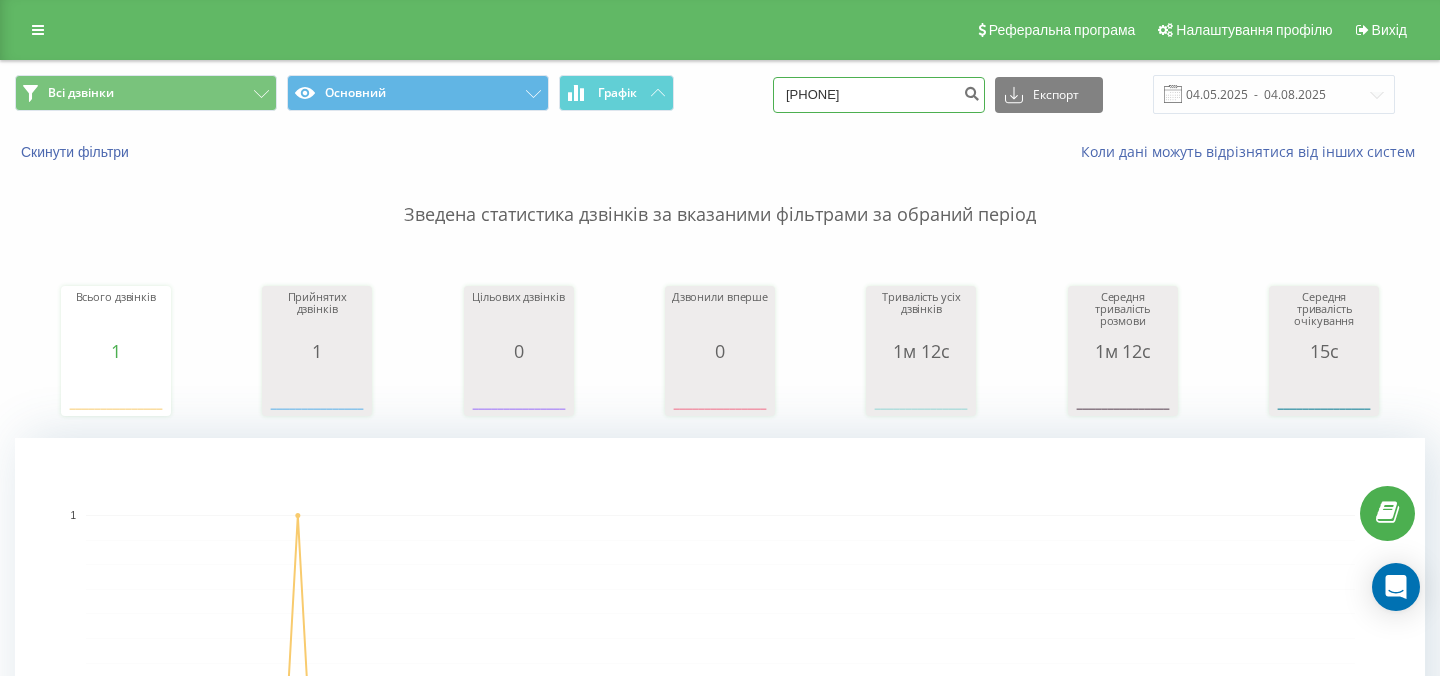 type on "[PHONE]" 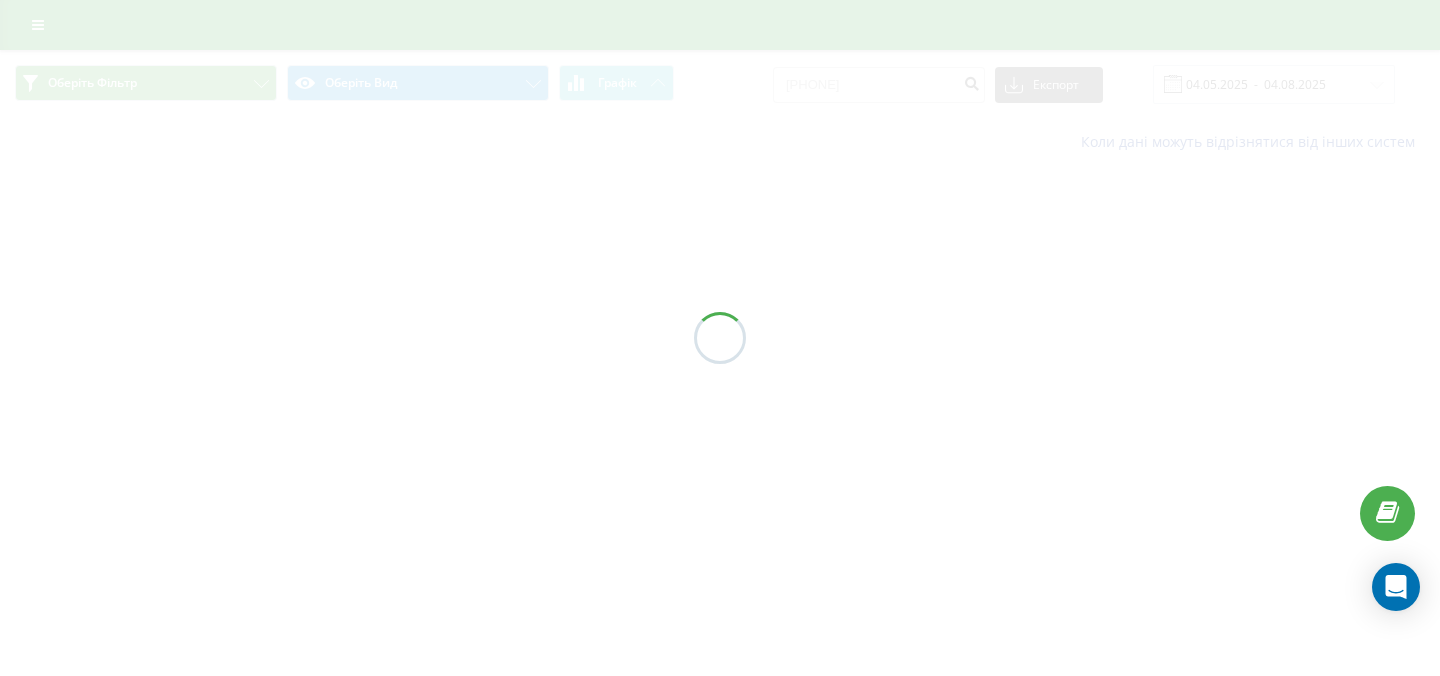 scroll, scrollTop: 0, scrollLeft: 0, axis: both 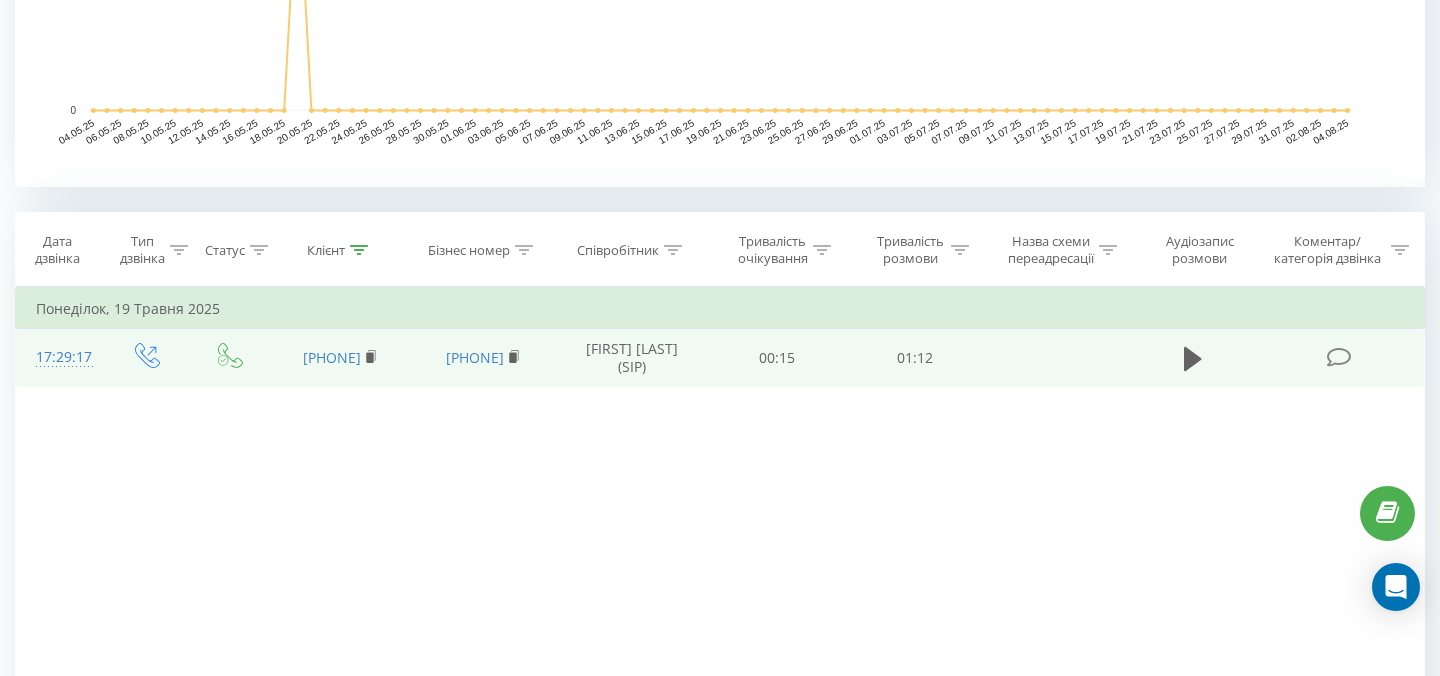 drag, startPoint x: 394, startPoint y: 351, endPoint x: 291, endPoint y: 360, distance: 103.392456 